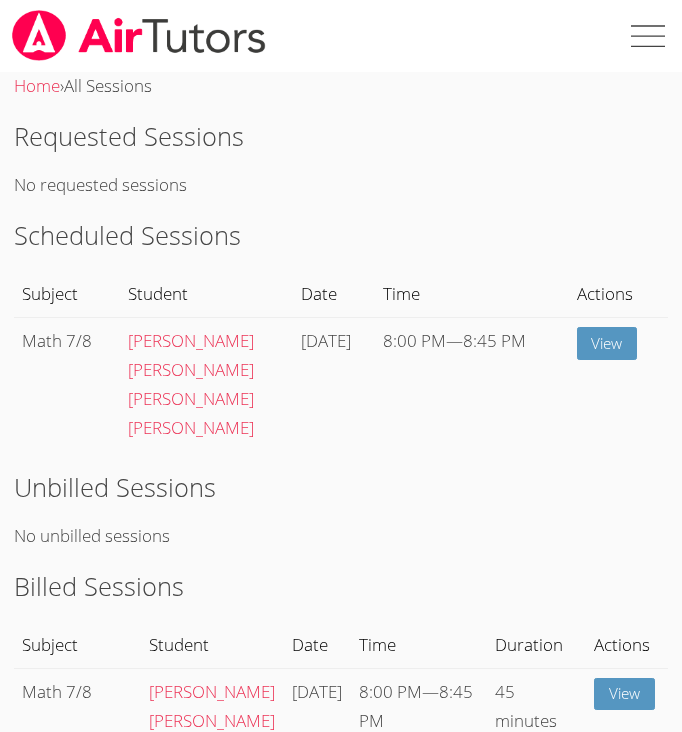 scroll, scrollTop: 0, scrollLeft: 0, axis: both 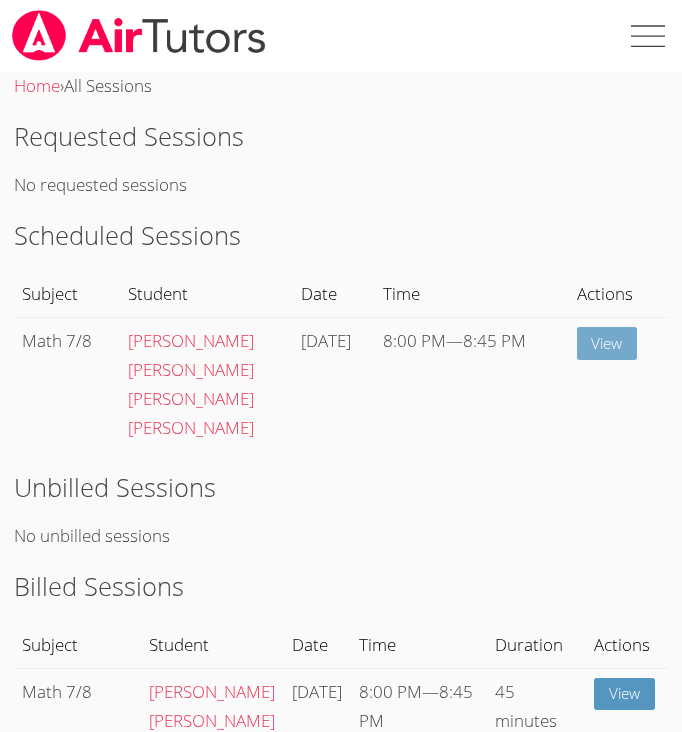 click on "View" at bounding box center (607, 343) 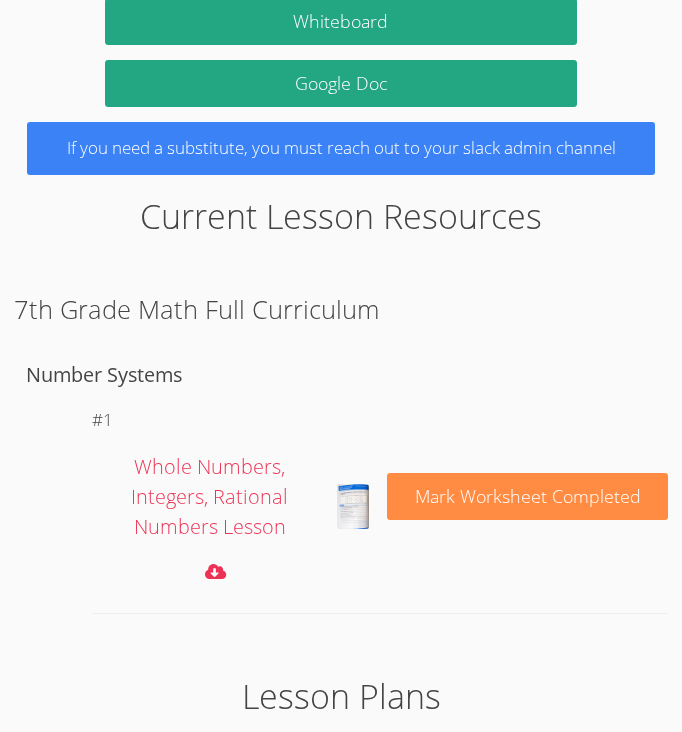 scroll, scrollTop: 1773, scrollLeft: 0, axis: vertical 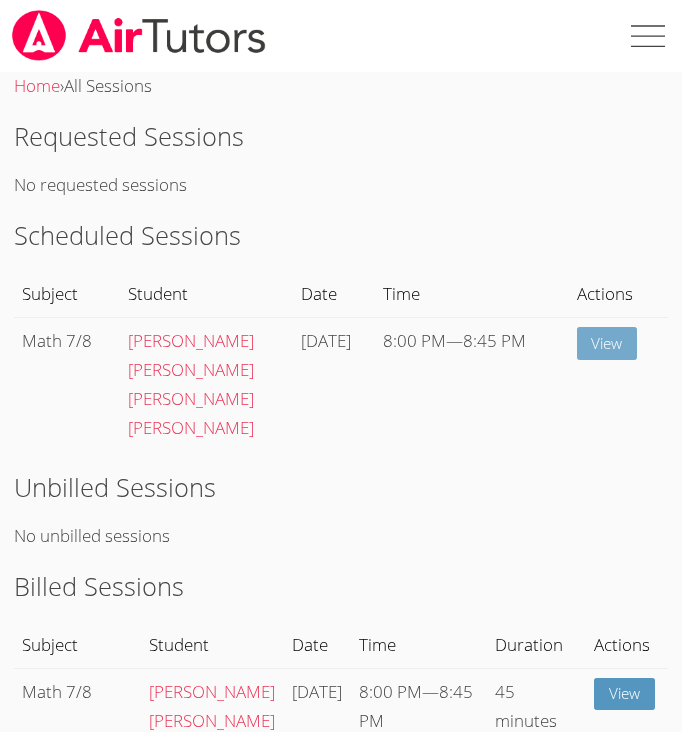 click on "View" at bounding box center (607, 343) 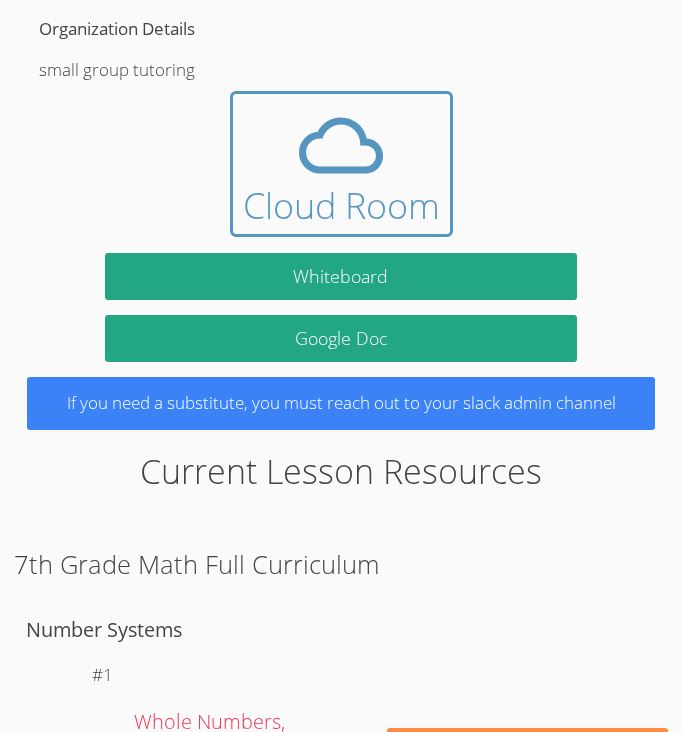 scroll, scrollTop: 1365, scrollLeft: 0, axis: vertical 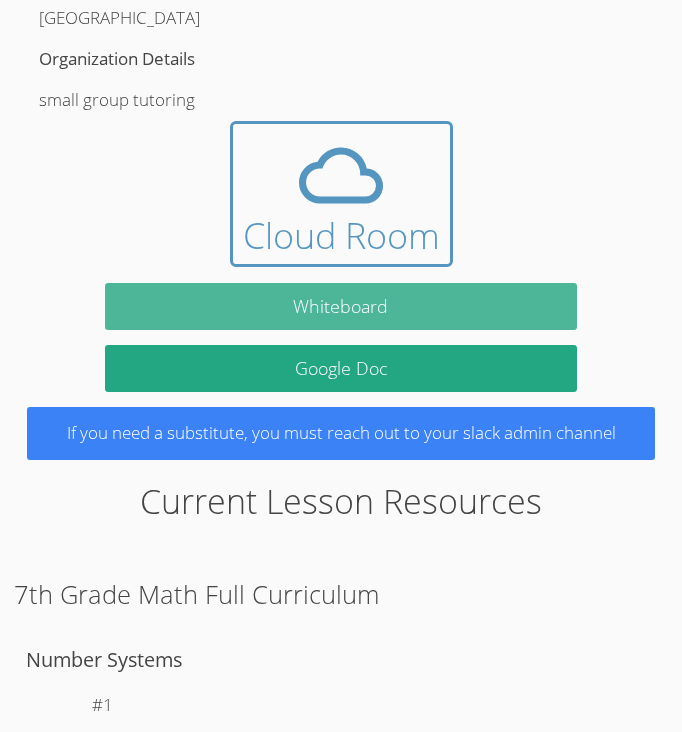 click on "Whiteboard" at bounding box center (340, 306) 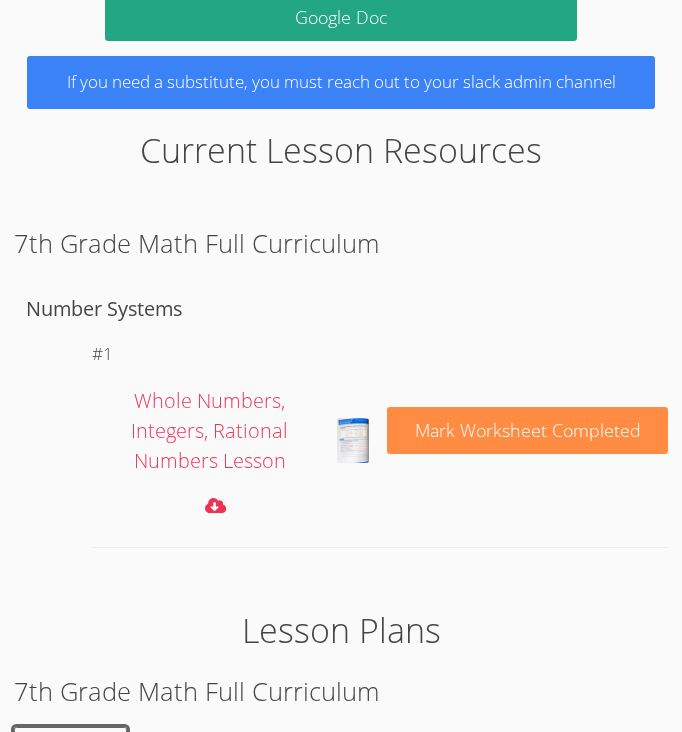 scroll, scrollTop: 1773, scrollLeft: 0, axis: vertical 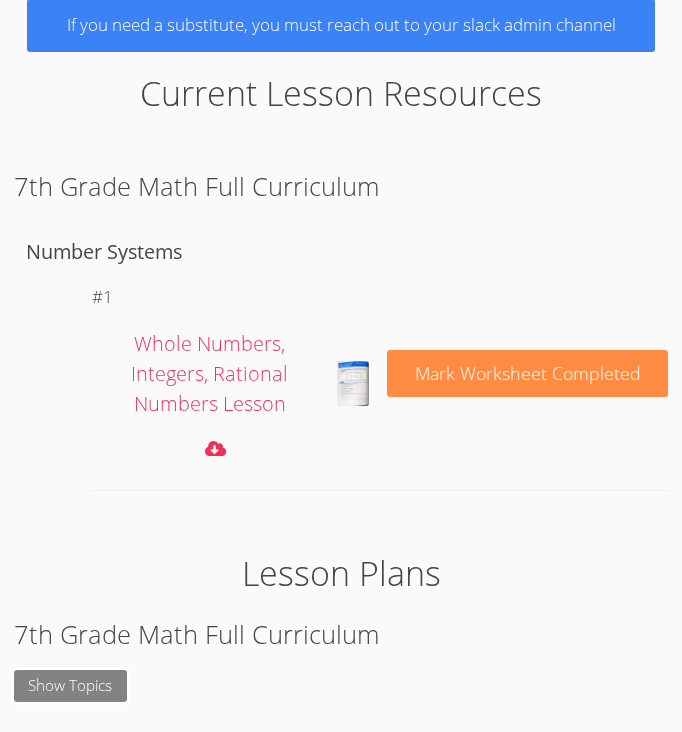 click on "Show Topics" at bounding box center [71, 686] 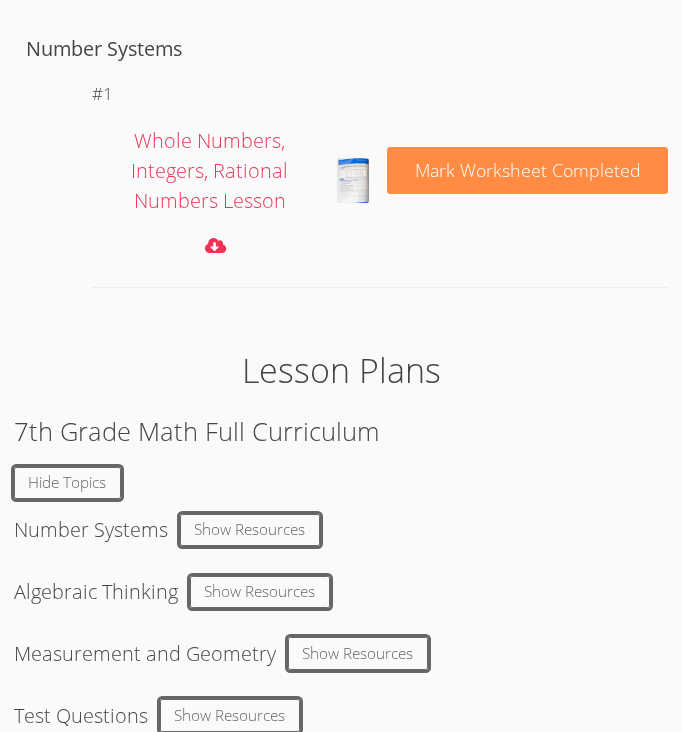 scroll, scrollTop: 2021, scrollLeft: 0, axis: vertical 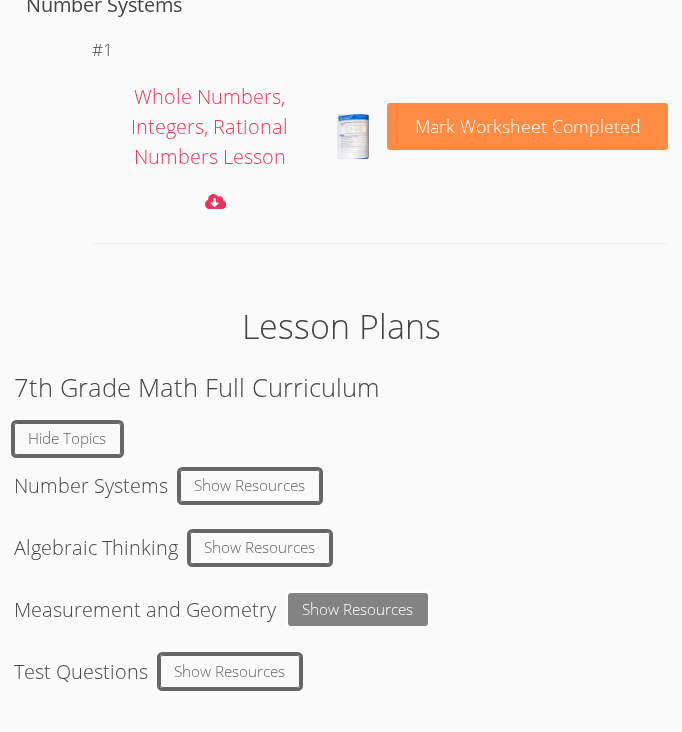 click on "Show Resources" at bounding box center (358, 609) 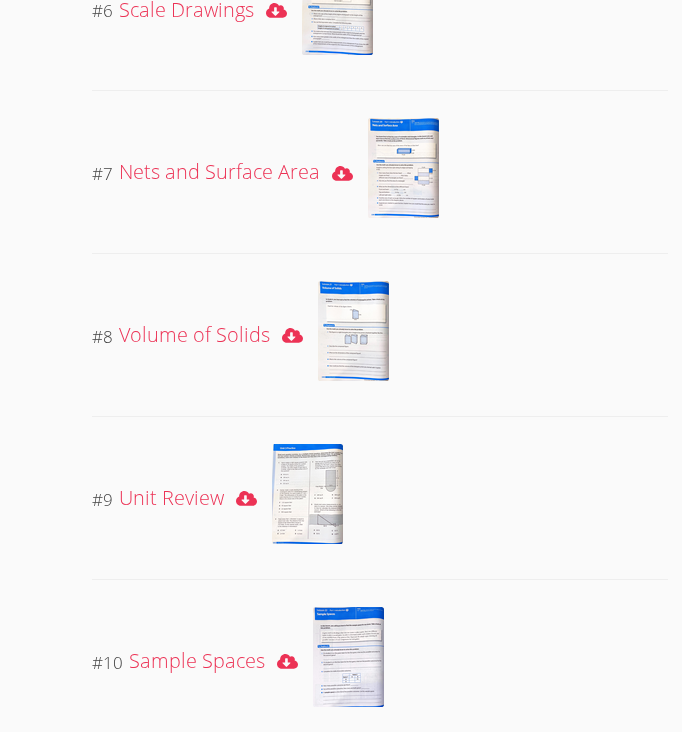 scroll, scrollTop: 3524, scrollLeft: 0, axis: vertical 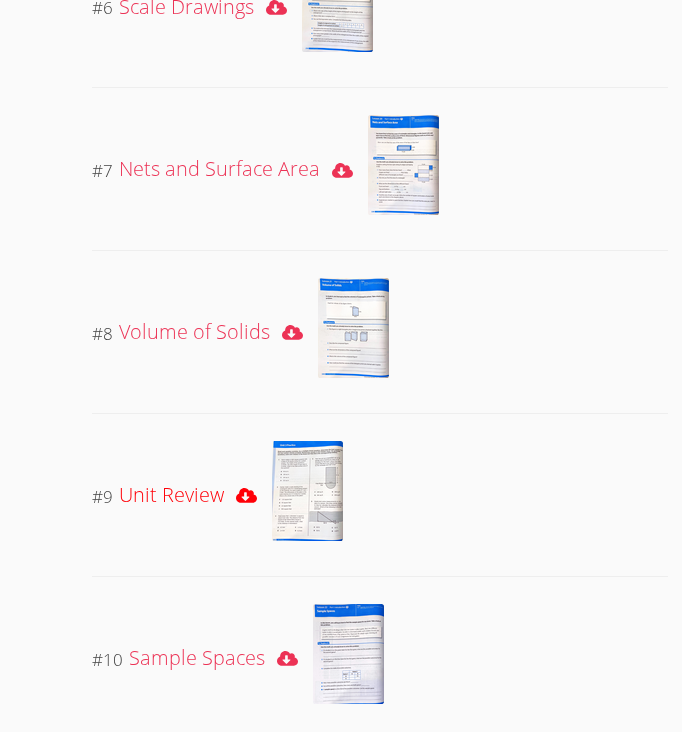 click 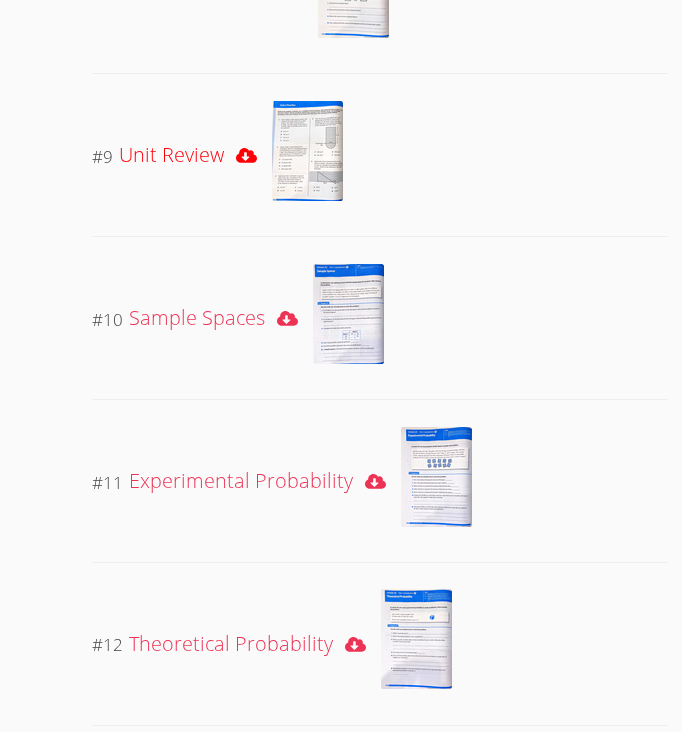scroll, scrollTop: 3910, scrollLeft: 0, axis: vertical 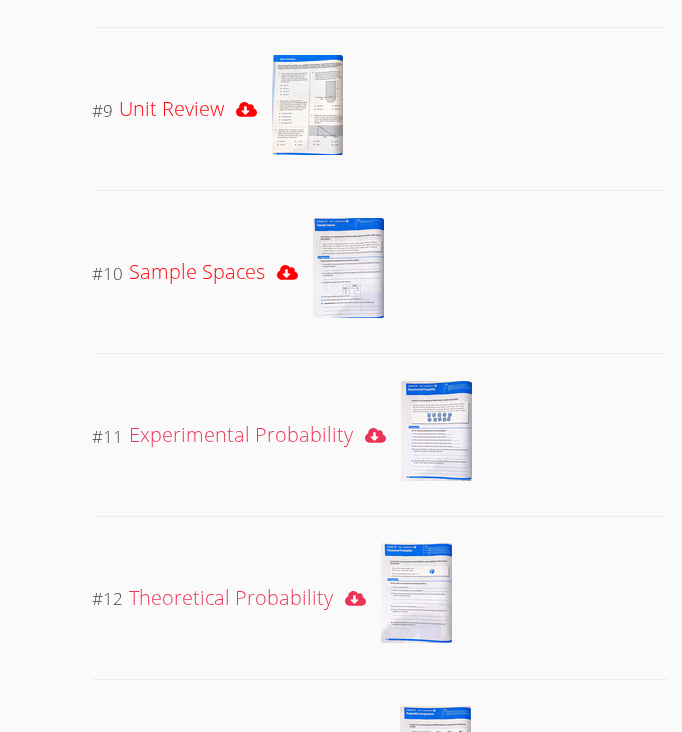click 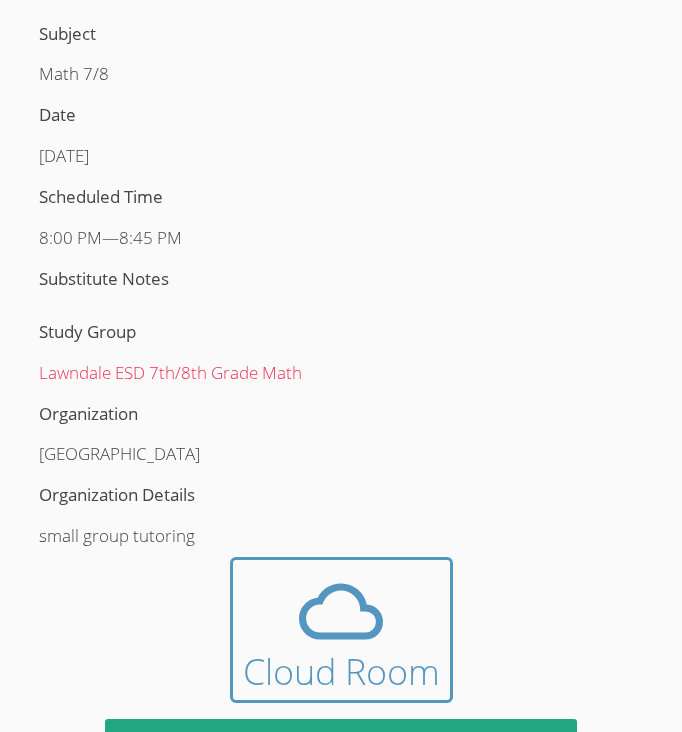 scroll, scrollTop: 1240, scrollLeft: 0, axis: vertical 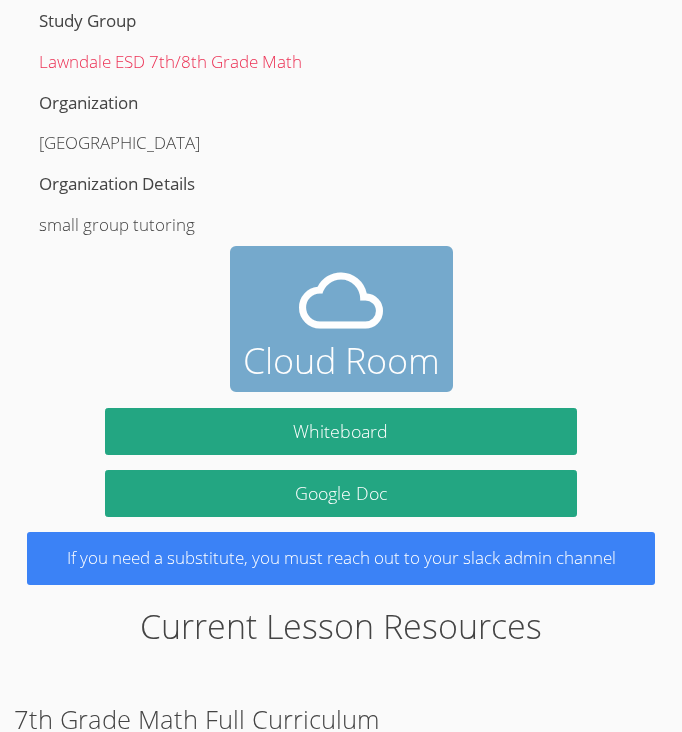 click at bounding box center [341, 301] 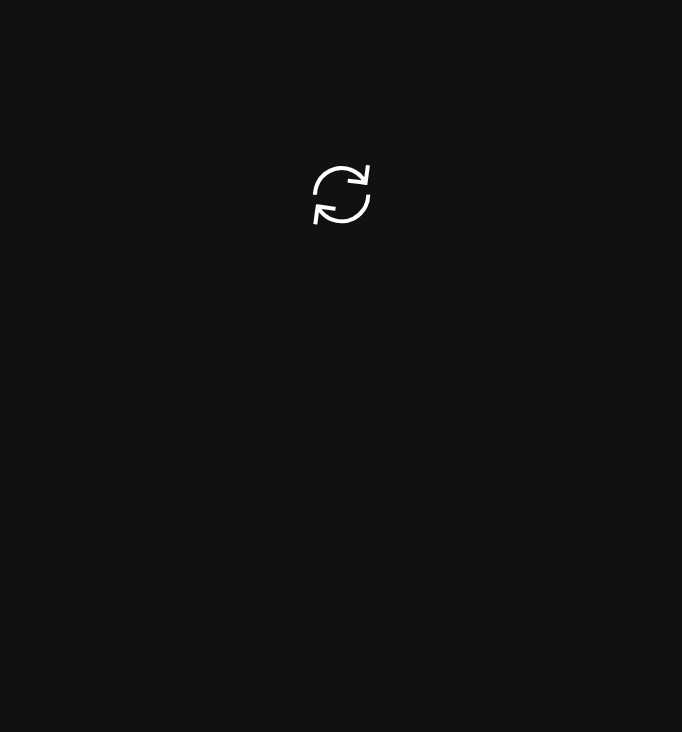 scroll, scrollTop: 0, scrollLeft: 0, axis: both 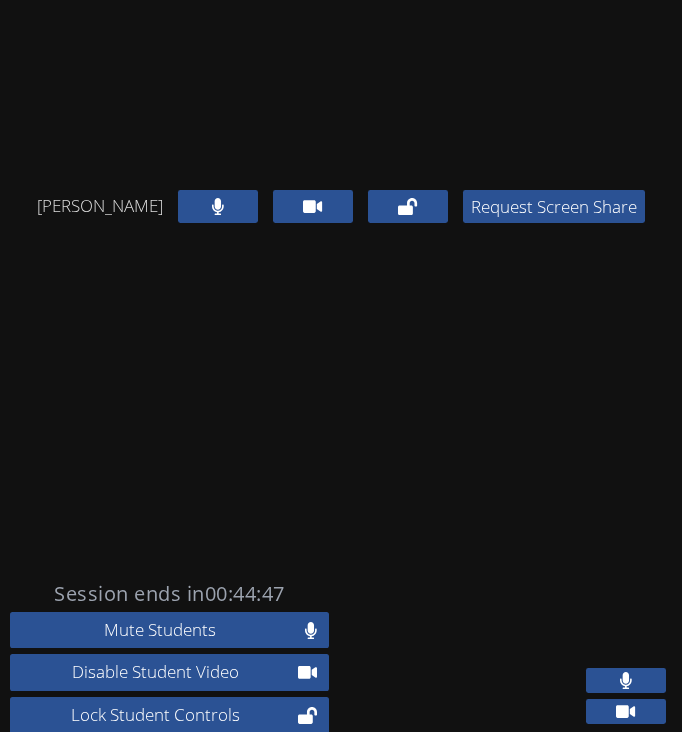 click at bounding box center [626, 680] 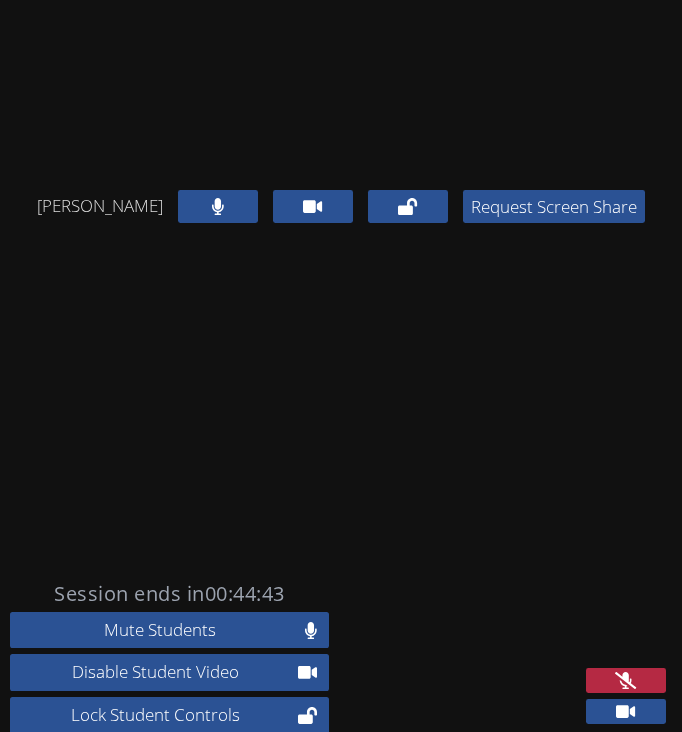 click at bounding box center [626, 680] 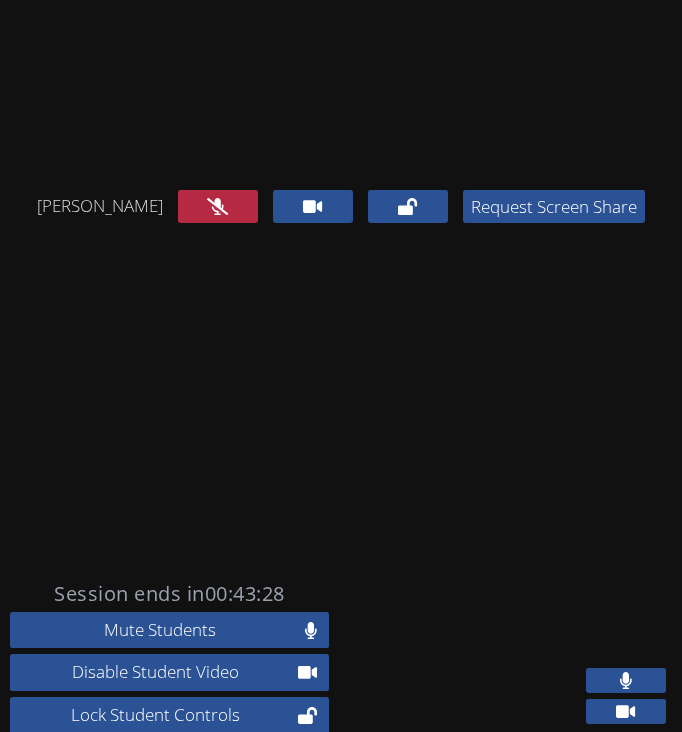 scroll, scrollTop: 42, scrollLeft: 0, axis: vertical 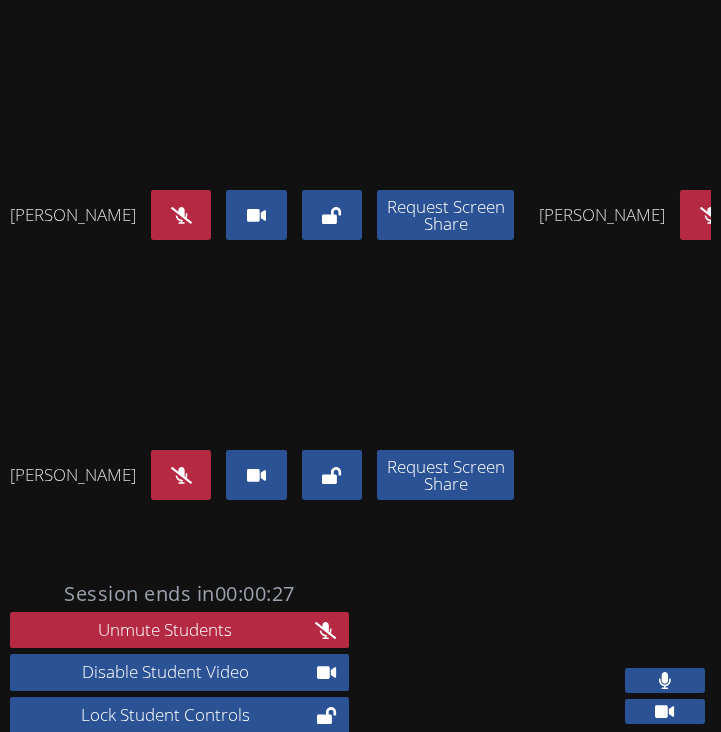 click 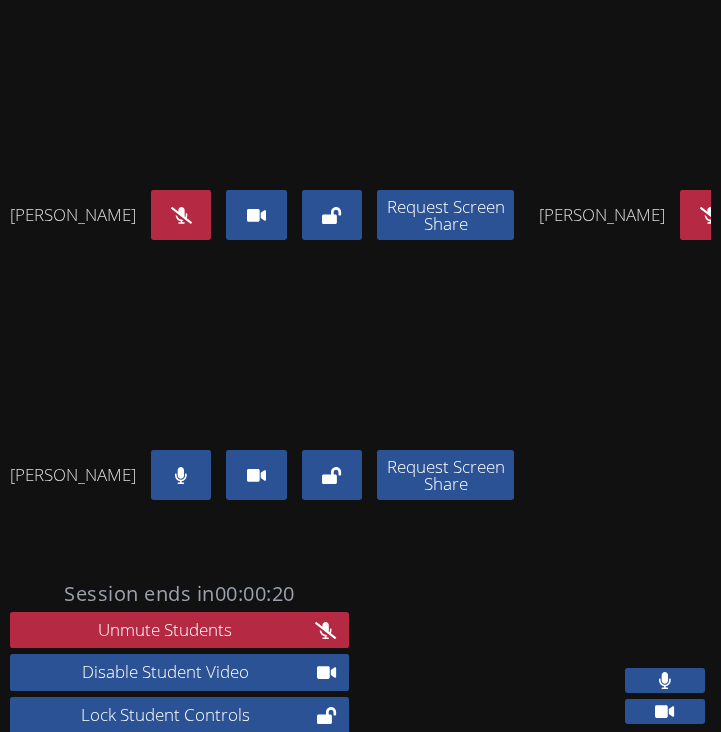 scroll, scrollTop: 53, scrollLeft: 0, axis: vertical 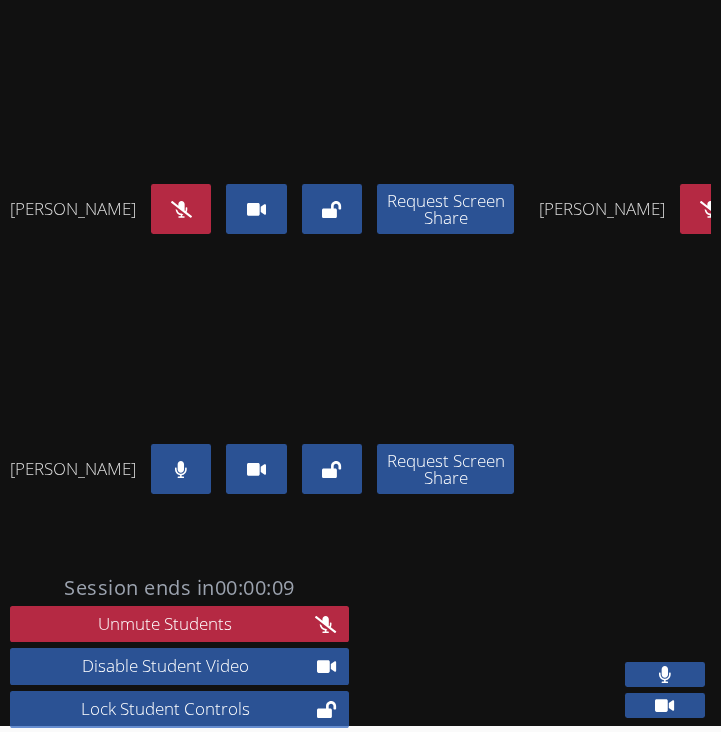 click 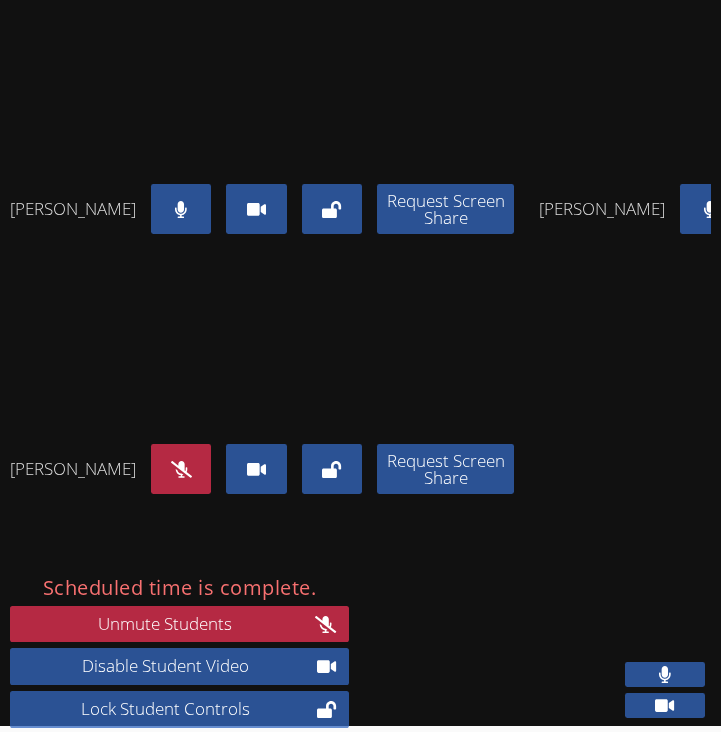 scroll, scrollTop: 0, scrollLeft: 0, axis: both 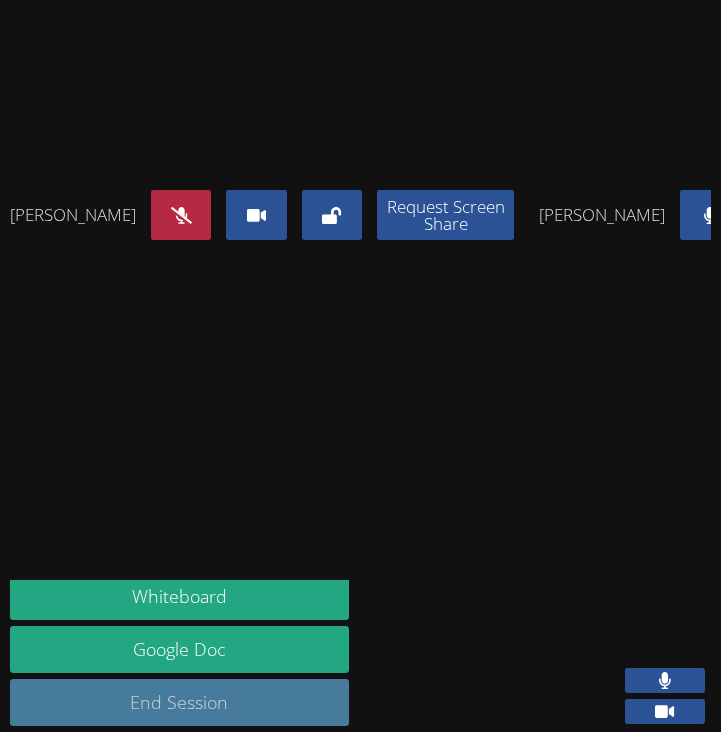 click on "End Session" at bounding box center (179, 702) 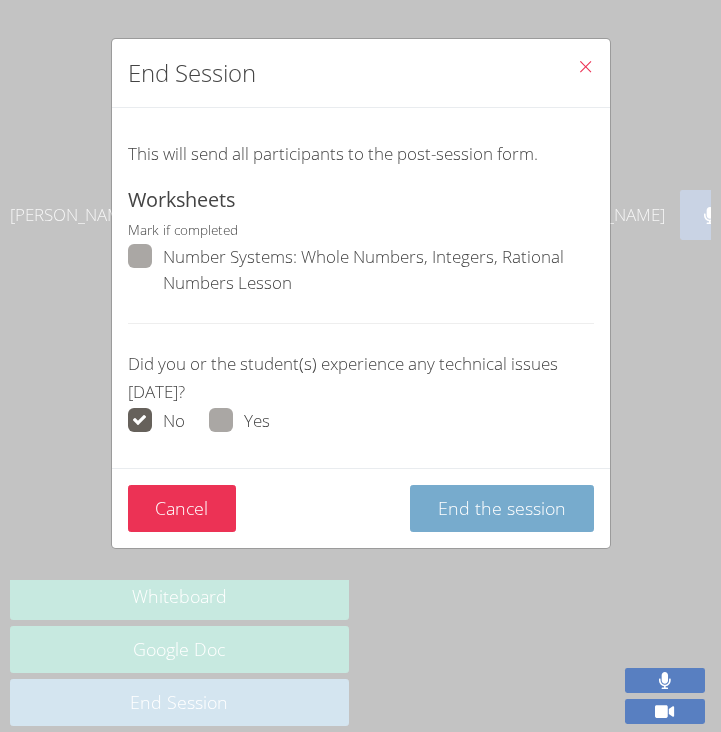 click on "End the session" at bounding box center (502, 508) 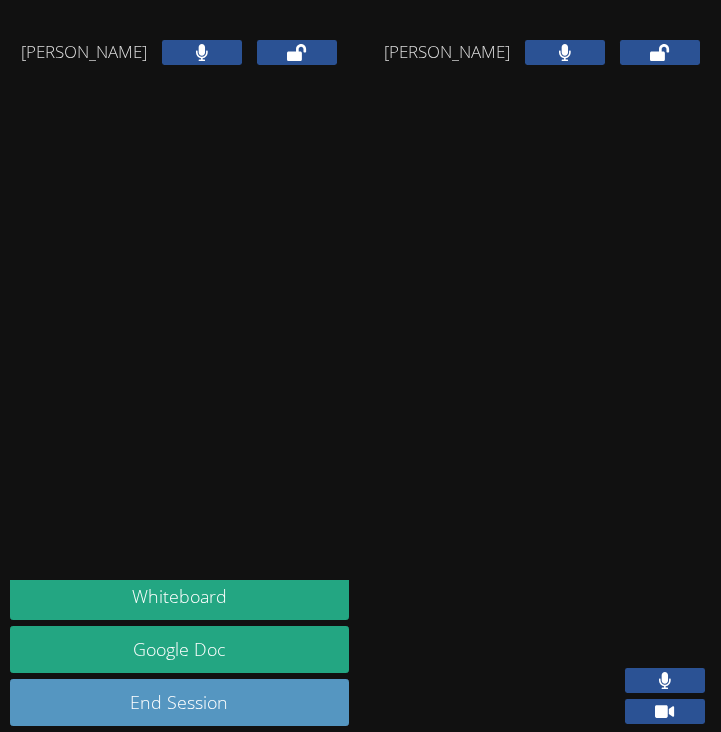scroll, scrollTop: 316, scrollLeft: 0, axis: vertical 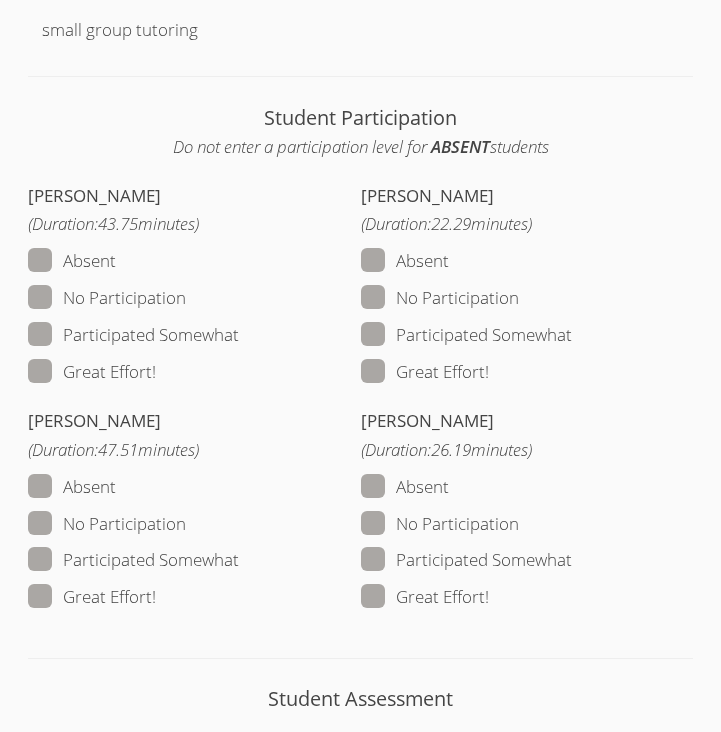 click at bounding box center (489, 371) 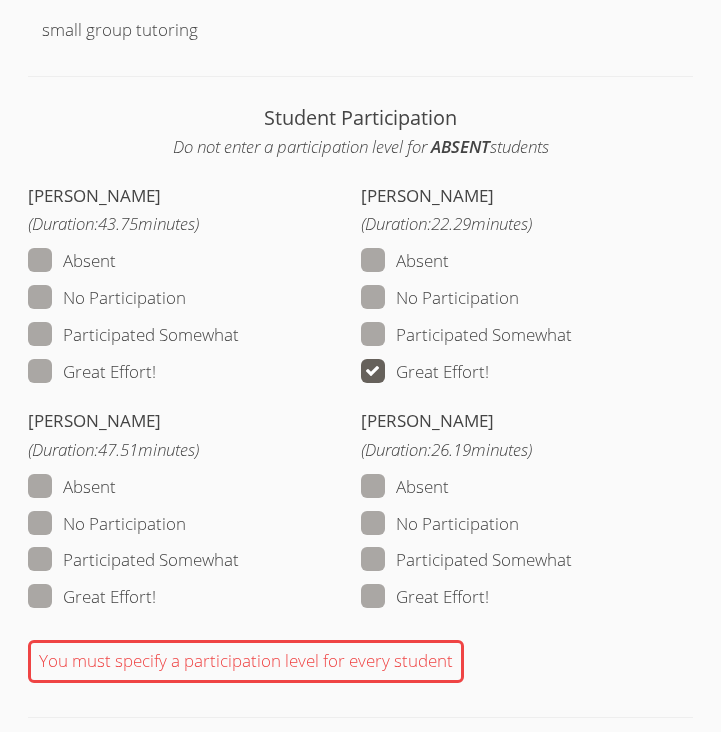 click at bounding box center (156, 371) 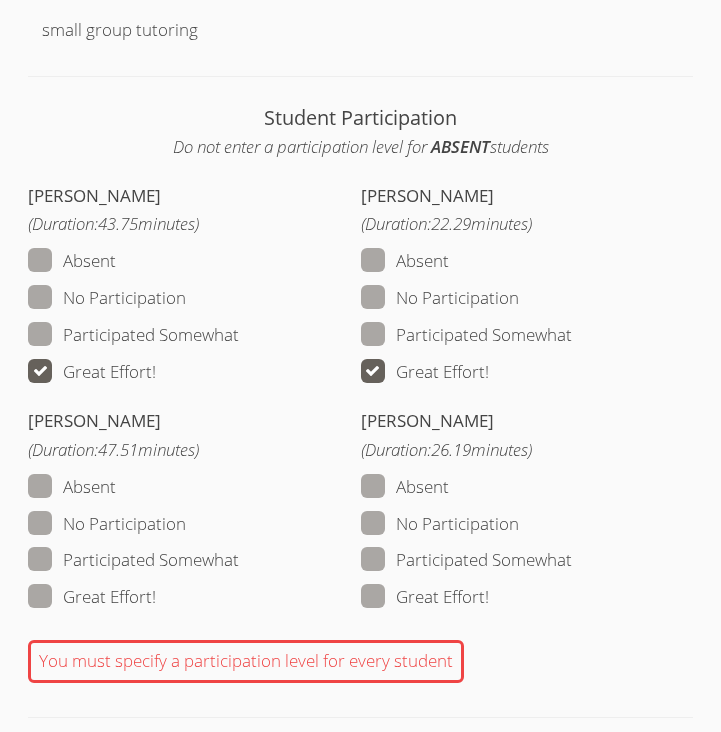 click on "Student Participation Do not enter a participation level for   ABSENT  students [PERSON_NAME] (Duration:  43.75  minutes) Absent No Participation Participated Somewhat Great Effort! [PERSON_NAME] (Duration:  22.29  minutes) Absent No Participation Participated Somewhat Great Effort! [PERSON_NAME] (Duration:  47.51  minutes) Absent No Participation Participated Somewhat Great Effort! [PERSON_NAME] (Duration:  26.19  minutes) Absent No Participation Participated Somewhat Great Effort! You must specify a participation level for every student Student Assessment  Evaluation Criteria Guide Fails to meet expectations Learning goals are not currently met, or student needs additional support in order to meet learning goals Partially meets expectations Shows progress in meeting learning goals with appropriate levels of support Meets expectations Completes task independently, exhibits an understanding of the concept Exceeds expectations [PERSON_NAME] (Duration:  43.75  minutes) Absent [PERSON_NAME]" at bounding box center [360, 1379] 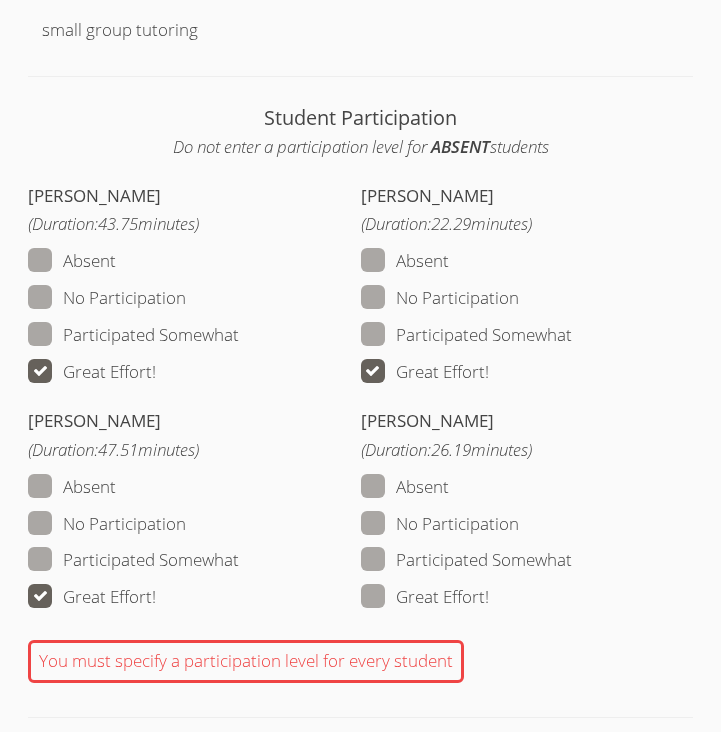 click at bounding box center [489, 596] 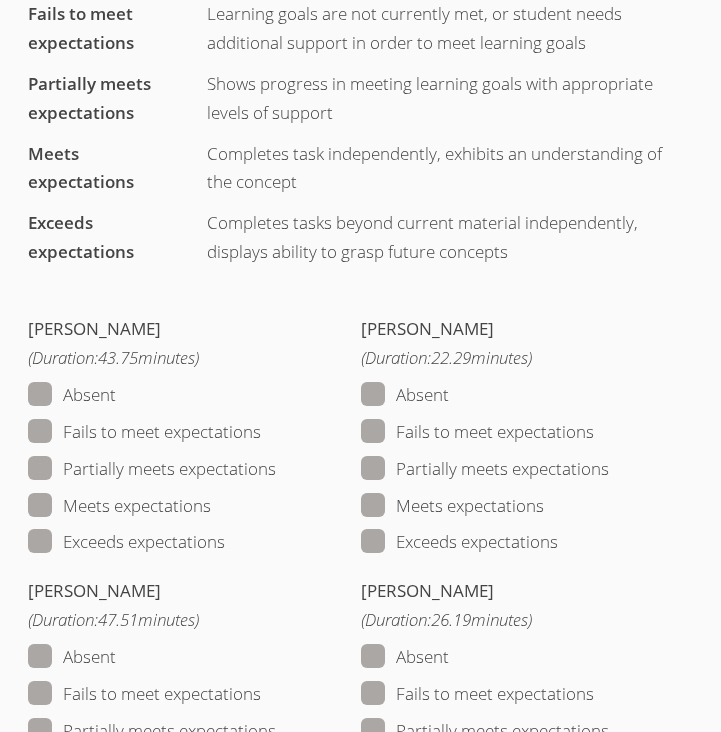 scroll, scrollTop: 2226, scrollLeft: 0, axis: vertical 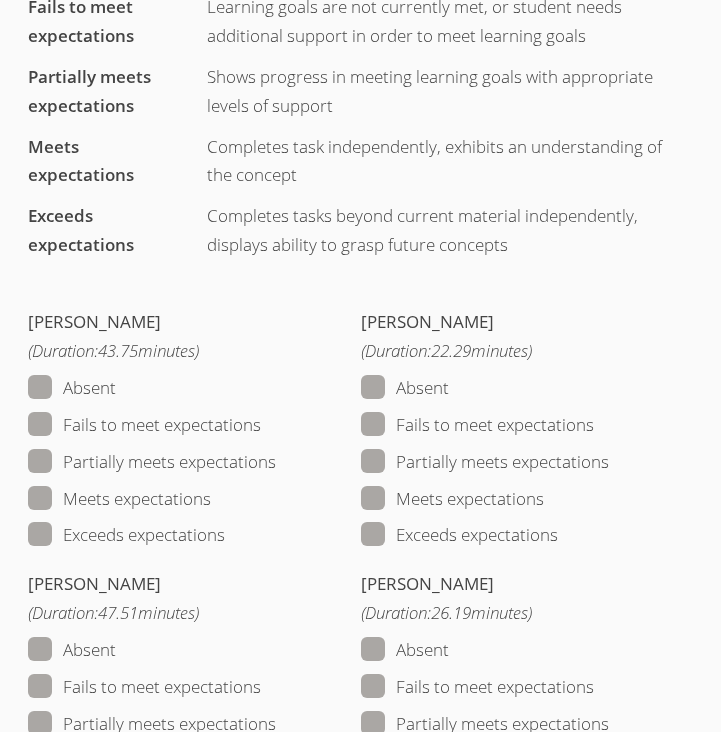 click at bounding box center (544, 498) 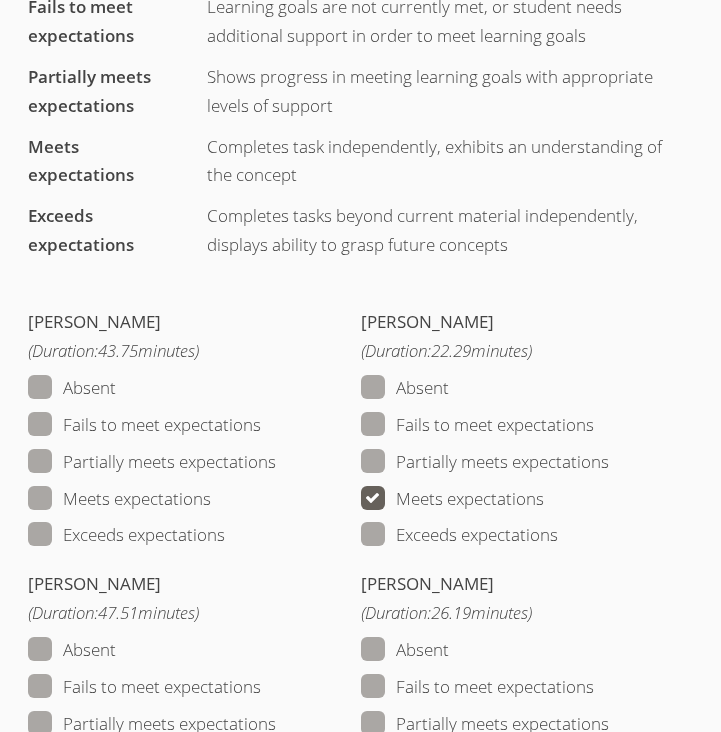 click at bounding box center [211, 498] 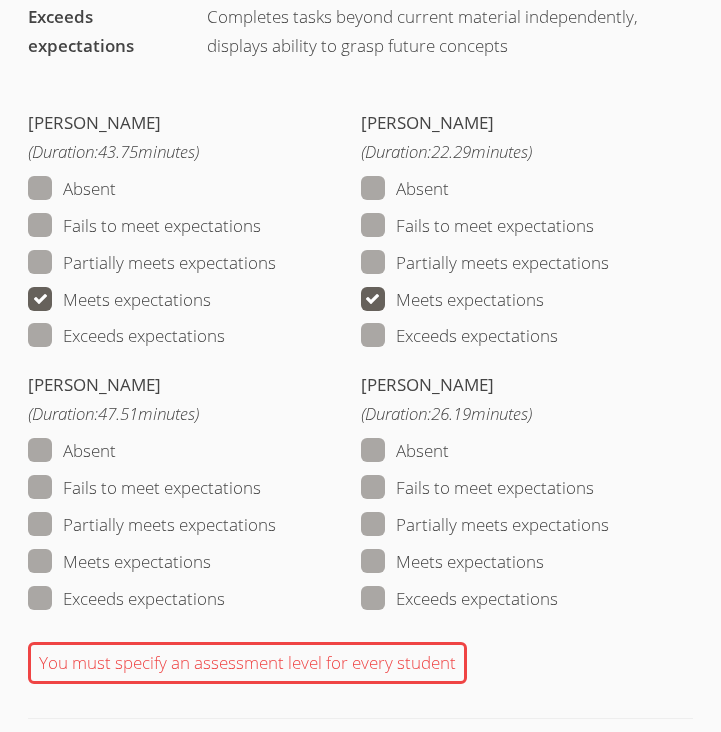 scroll, scrollTop: 2442, scrollLeft: 0, axis: vertical 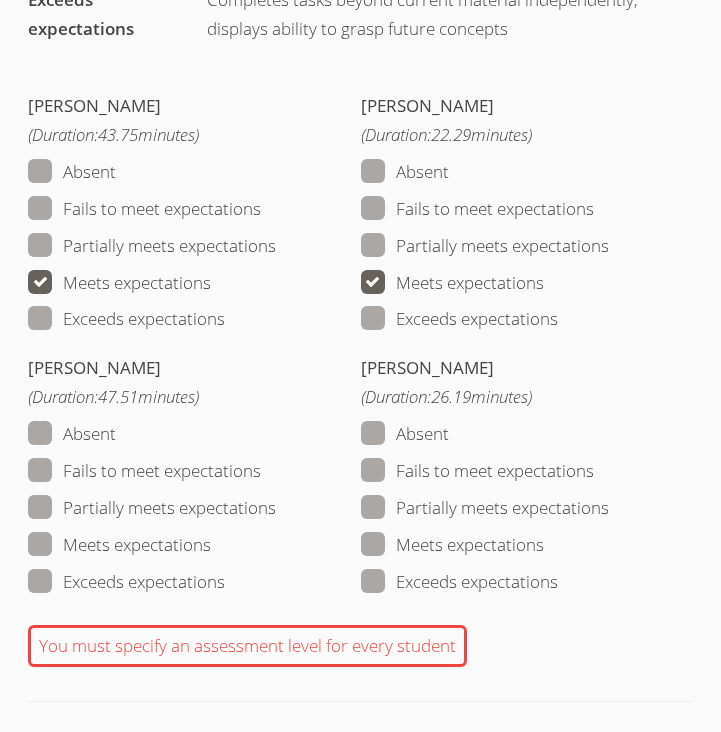 click at bounding box center [211, 544] 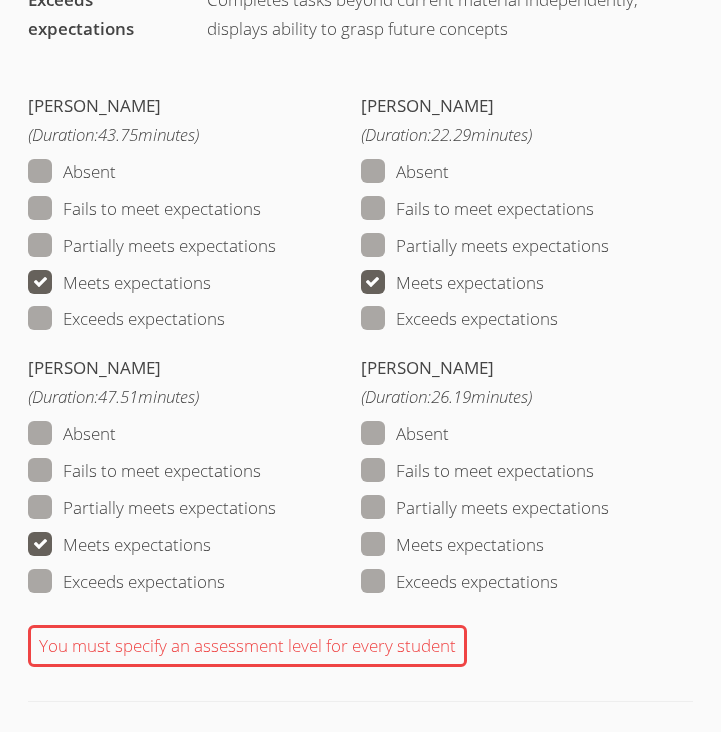 click at bounding box center [544, 544] 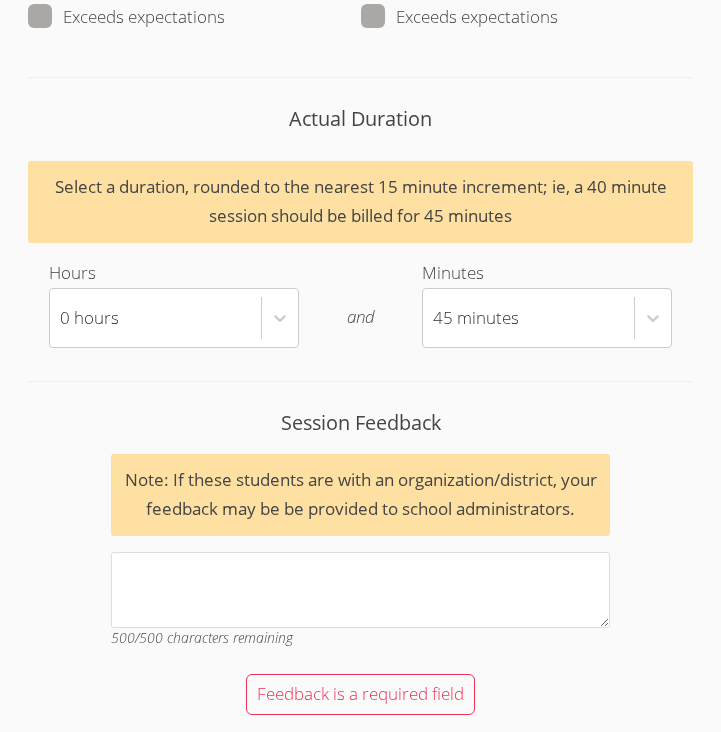 scroll, scrollTop: 3365, scrollLeft: 0, axis: vertical 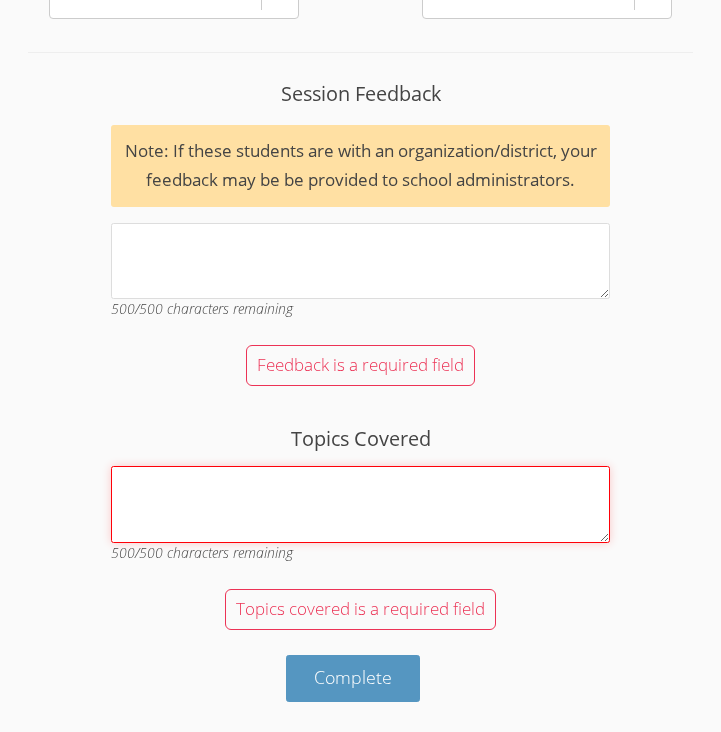 click on "Topics Covered" at bounding box center (360, 504) 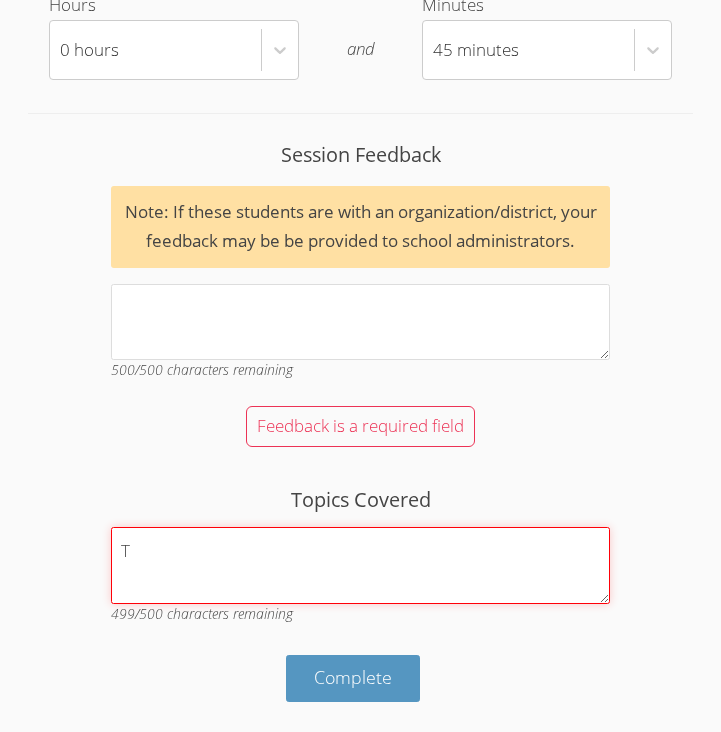 scroll, scrollTop: 3304, scrollLeft: 0, axis: vertical 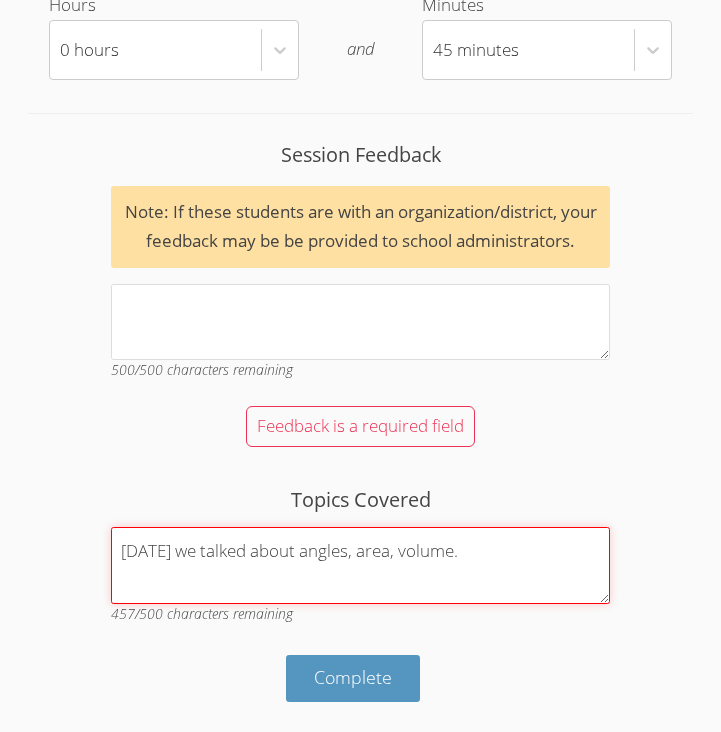 click on "Today we talked about angles, area, volume." at bounding box center [360, 565] 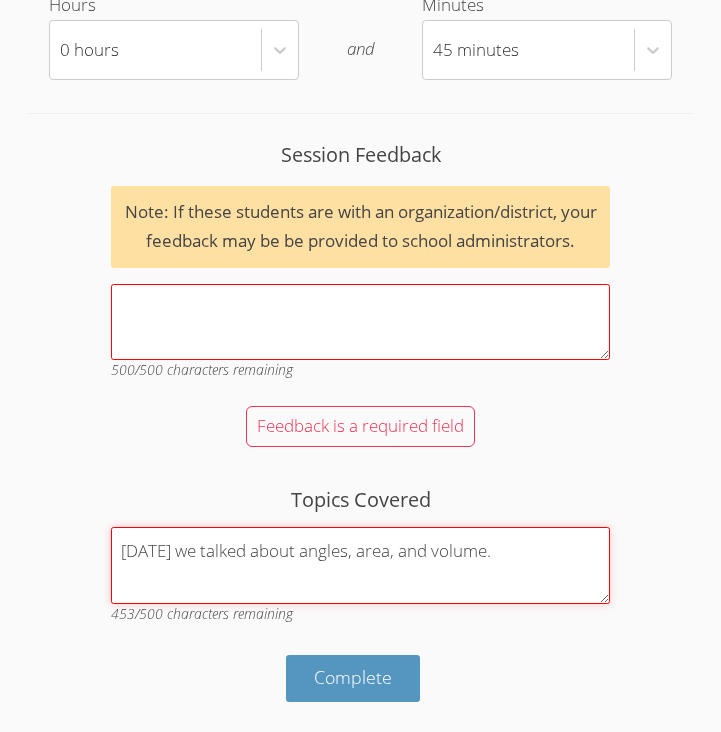 type on "Today we talked about angles, area, and volume." 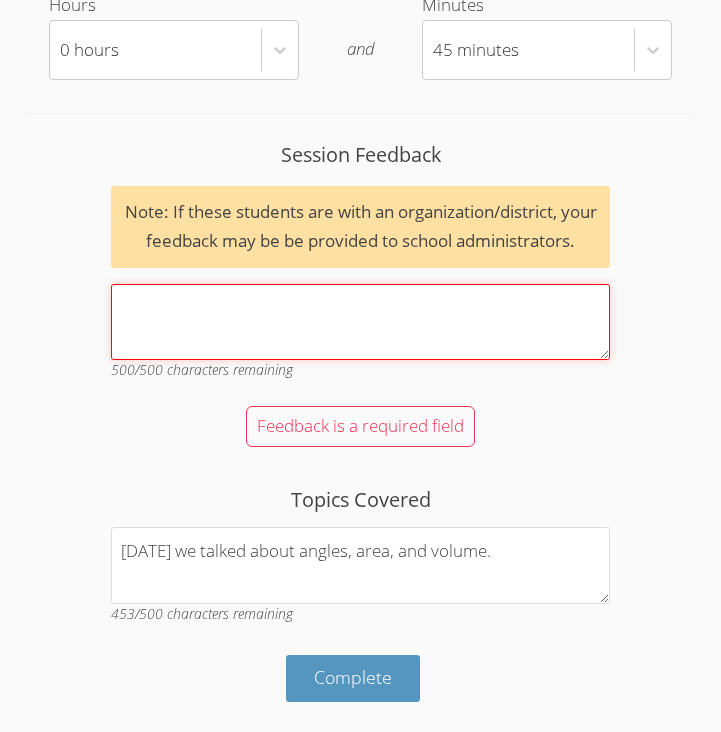 click on "Session Feedback Note: If these students are with an organization/district, your feedback may be be provided to school administrators. 500 /500 characters remaining" at bounding box center (360, 322) 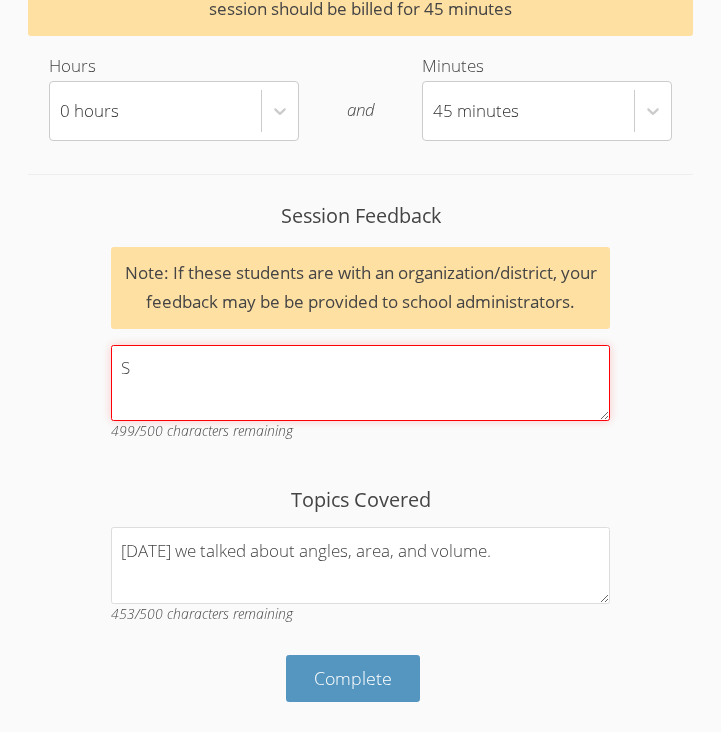 scroll, scrollTop: 3243, scrollLeft: 0, axis: vertical 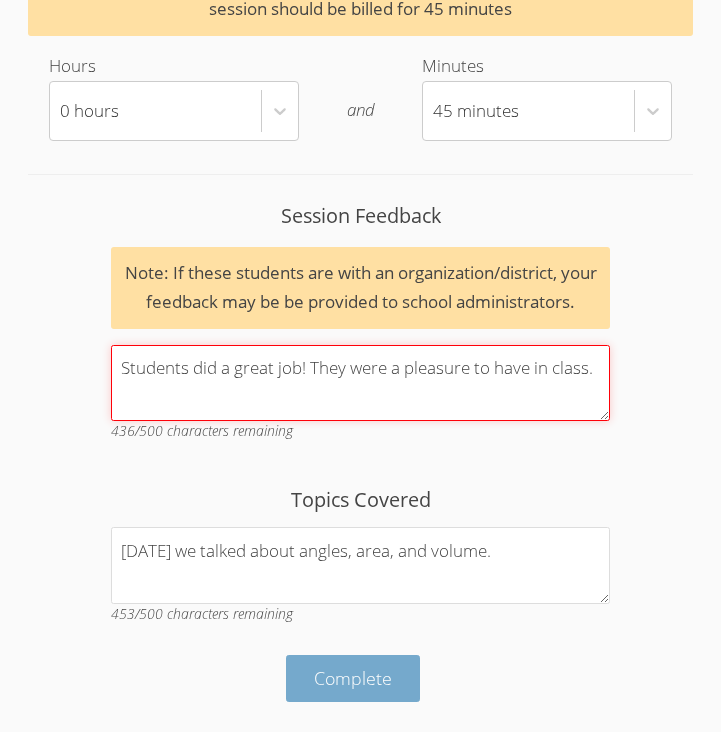 type on "Students did a great job! They were a pleasure to have in class." 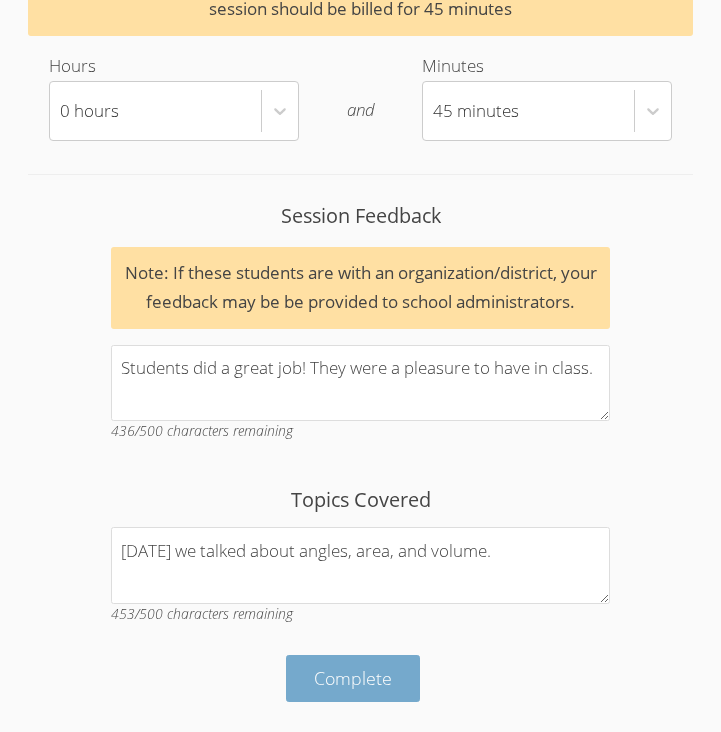 click on "Complete" at bounding box center [353, 678] 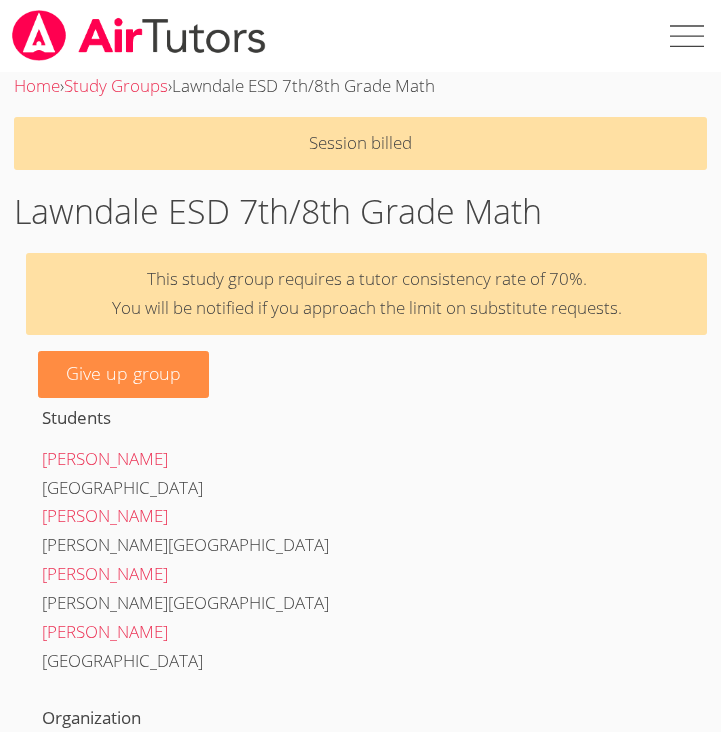 scroll, scrollTop: 0, scrollLeft: 0, axis: both 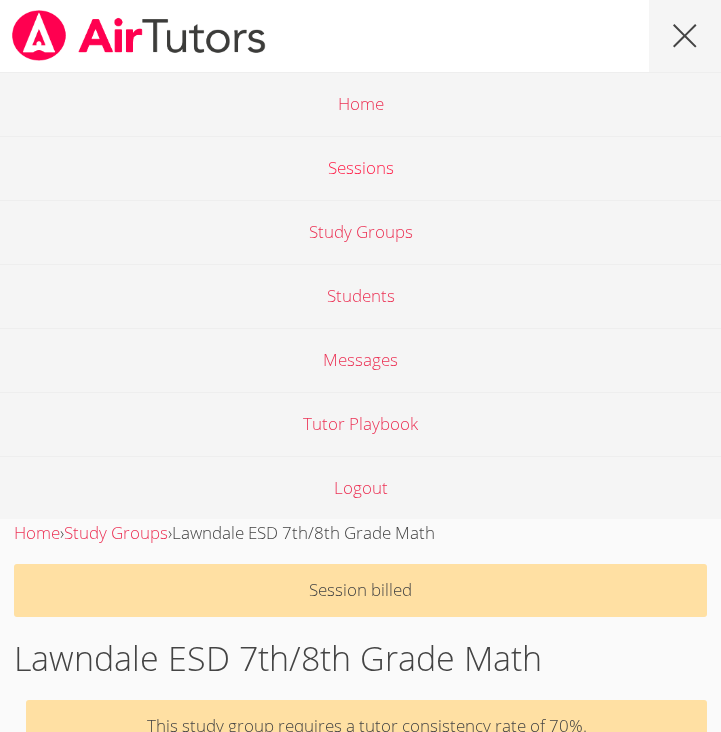 click on "Sessions" at bounding box center [360, 168] 